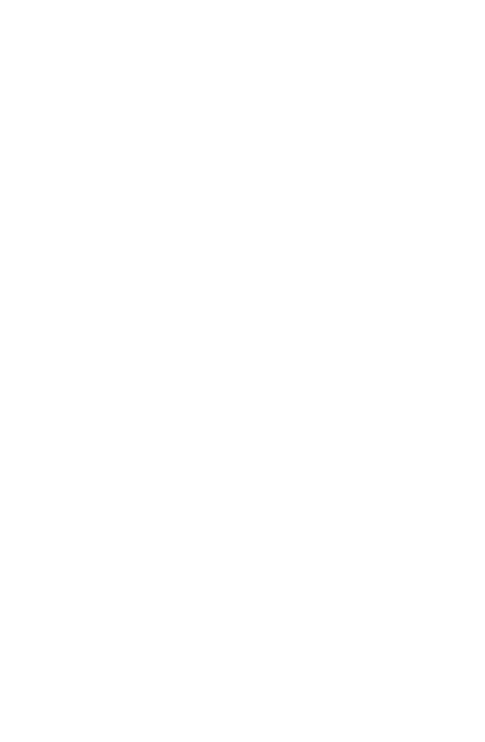 scroll, scrollTop: 0, scrollLeft: 0, axis: both 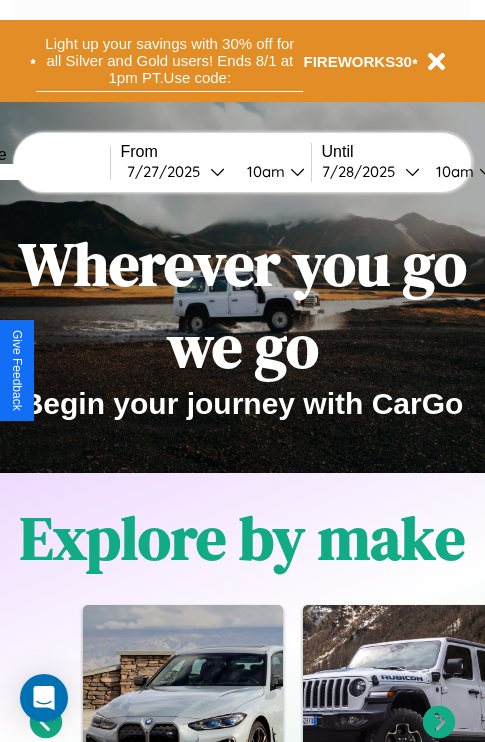 click on "Light up your savings with 30% off for all Silver and Gold users! Ends 8/1 at 1pm PT.  Use code:" at bounding box center [169, 61] 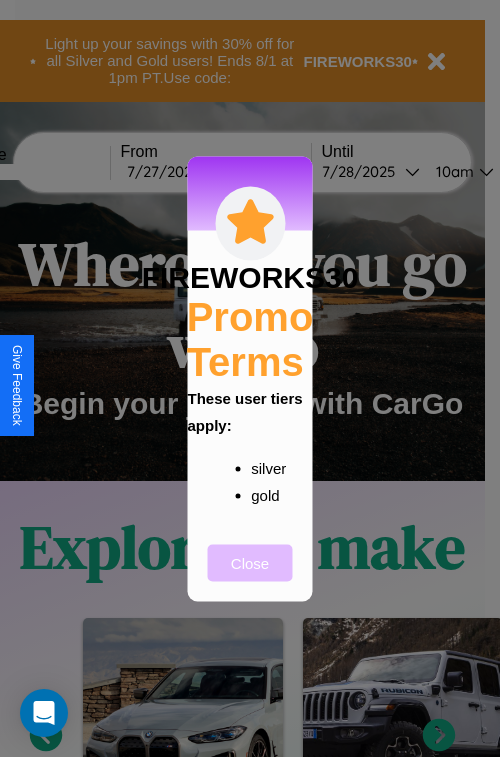 click on "Close" at bounding box center (250, 562) 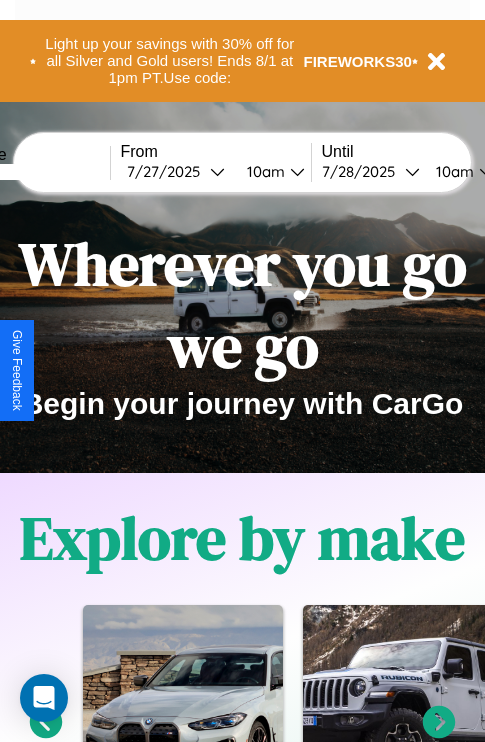 click at bounding box center (35, 172) 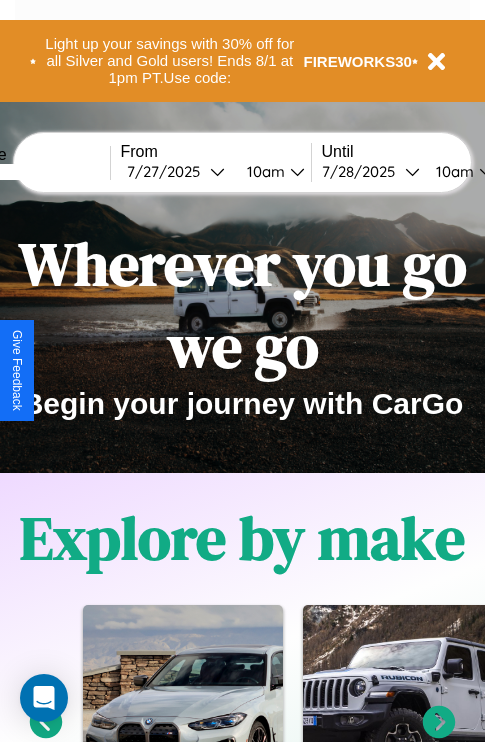 type on "*****" 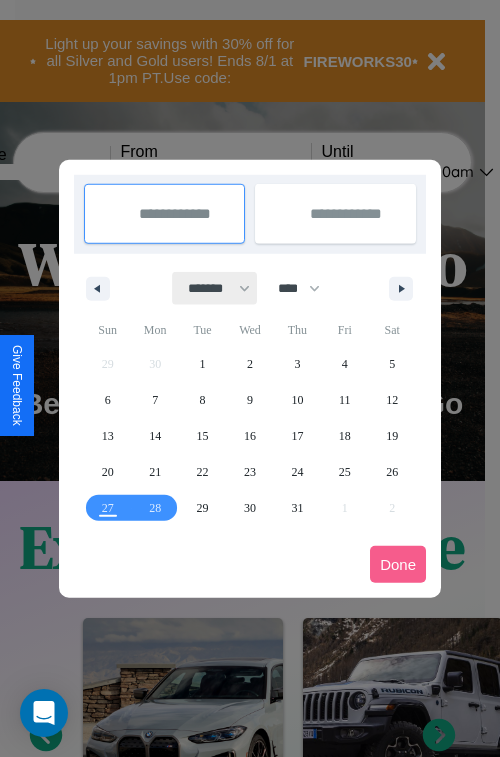 click on "******* ******** ***** ***** *** **** **** ****** ********* ******* ******** ********" at bounding box center [215, 288] 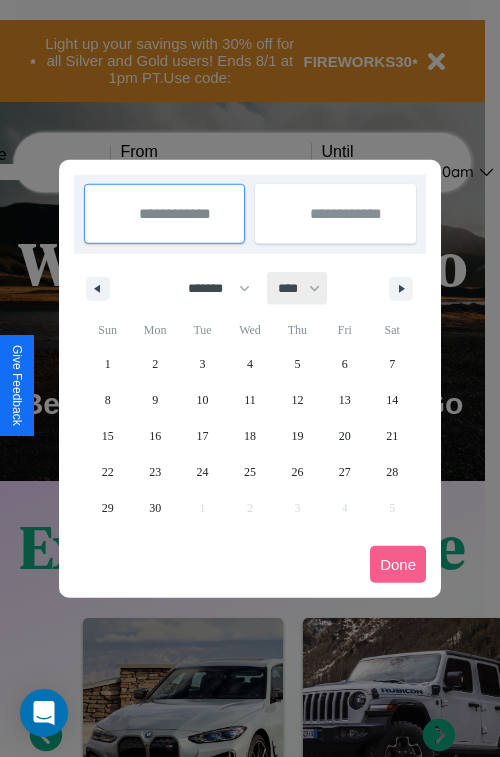 click on "**** **** **** **** **** **** **** **** **** **** **** **** **** **** **** **** **** **** **** **** **** **** **** **** **** **** **** **** **** **** **** **** **** **** **** **** **** **** **** **** **** **** **** **** **** **** **** **** **** **** **** **** **** **** **** **** **** **** **** **** **** **** **** **** **** **** **** **** **** **** **** **** **** **** **** **** **** **** **** **** **** **** **** **** **** **** **** **** **** **** **** **** **** **** **** **** **** **** **** **** **** **** **** **** **** **** **** **** **** **** **** **** **** **** **** **** **** **** **** **** ****" at bounding box center [298, 288] 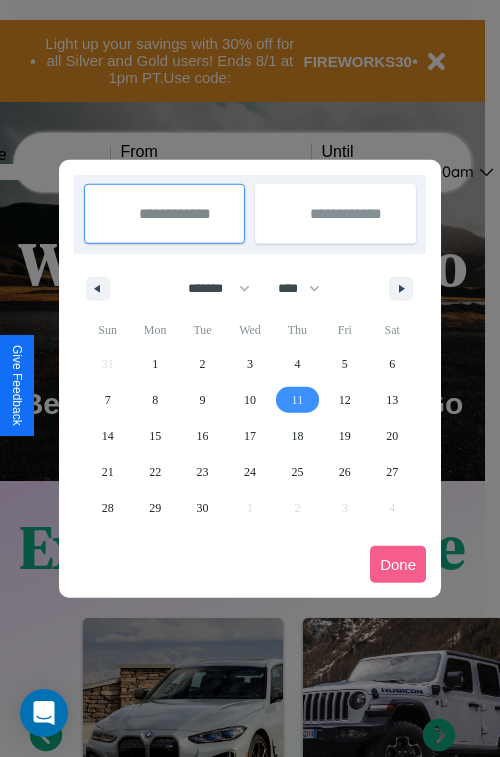 click on "11" at bounding box center [298, 400] 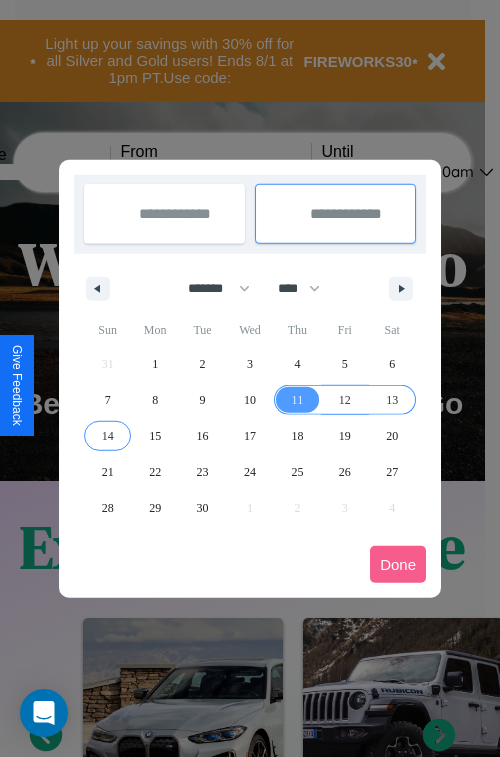 click on "14" at bounding box center (108, 436) 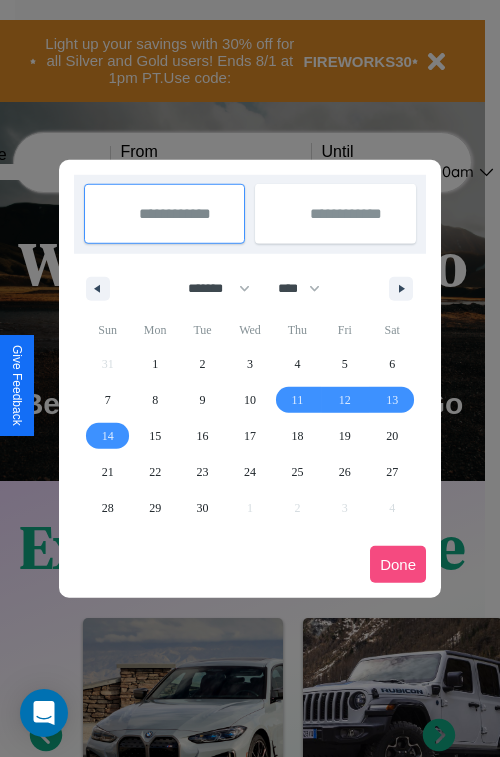 click on "Done" at bounding box center [398, 564] 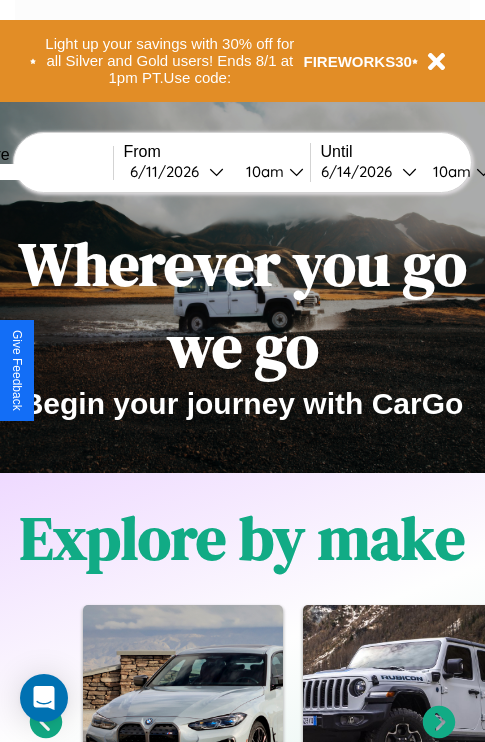 click on "10am" at bounding box center (262, 171) 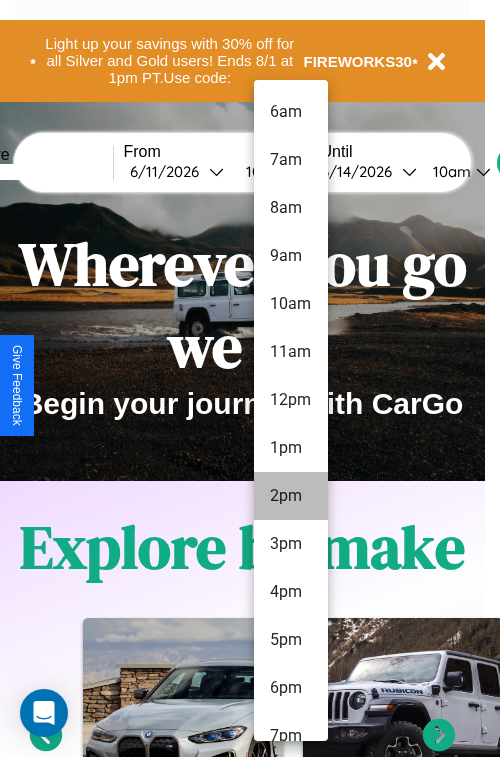 click on "2pm" at bounding box center (291, 496) 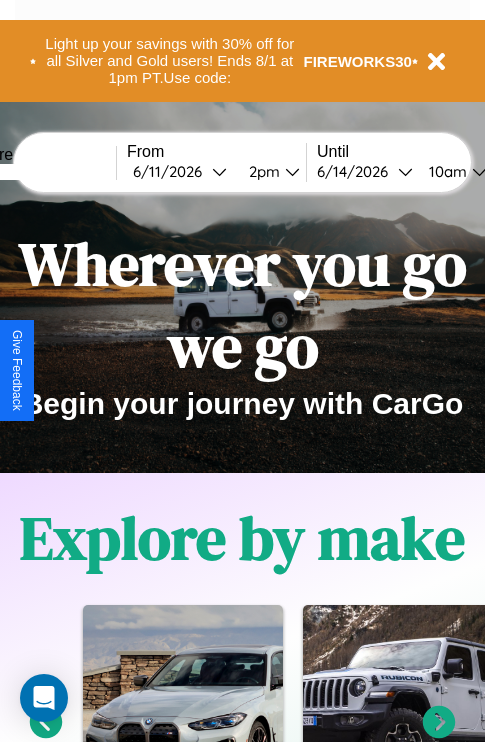 scroll, scrollTop: 0, scrollLeft: 69, axis: horizontal 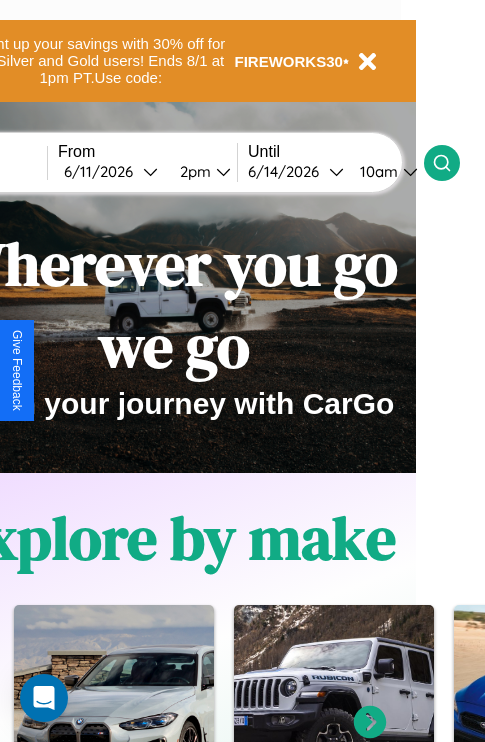 click 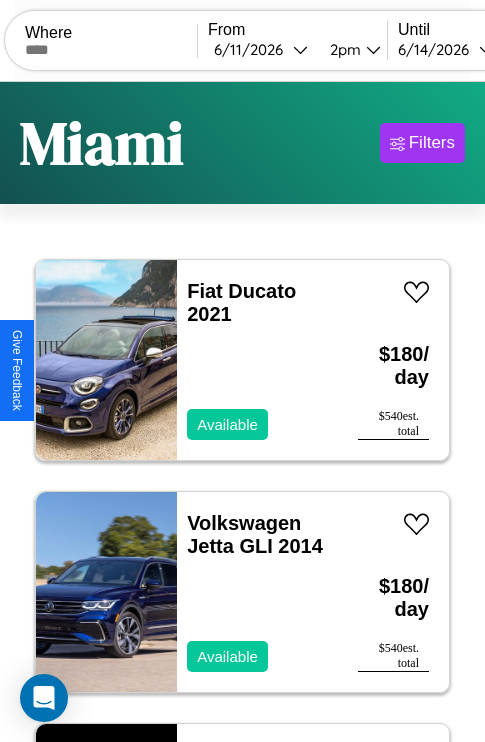scroll, scrollTop: 79, scrollLeft: 0, axis: vertical 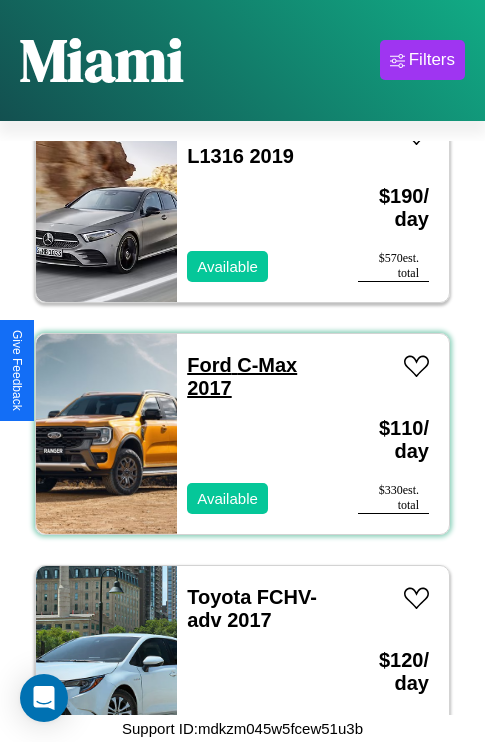 click on "Ford   C-Max   2017" at bounding box center (242, 376) 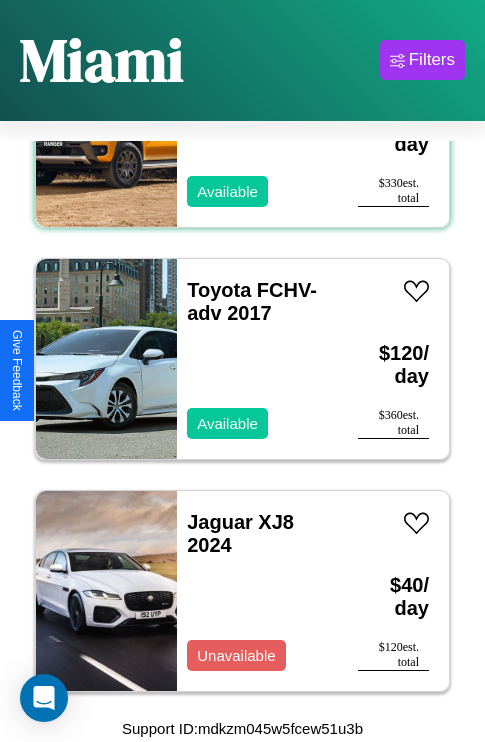 scroll, scrollTop: 29, scrollLeft: 0, axis: vertical 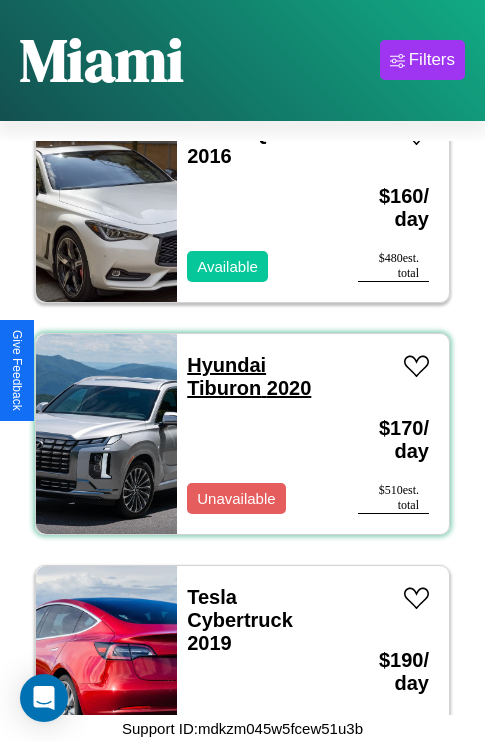 click on "Hyundai   Tiburon   2020" at bounding box center [249, 376] 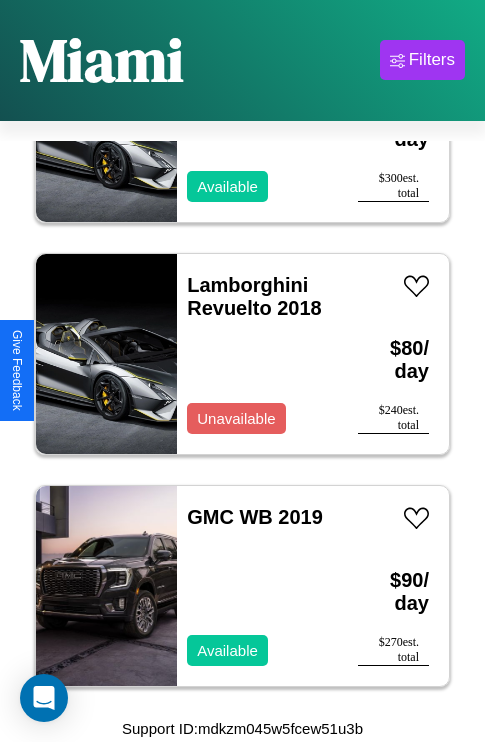 scroll, scrollTop: 539, scrollLeft: 0, axis: vertical 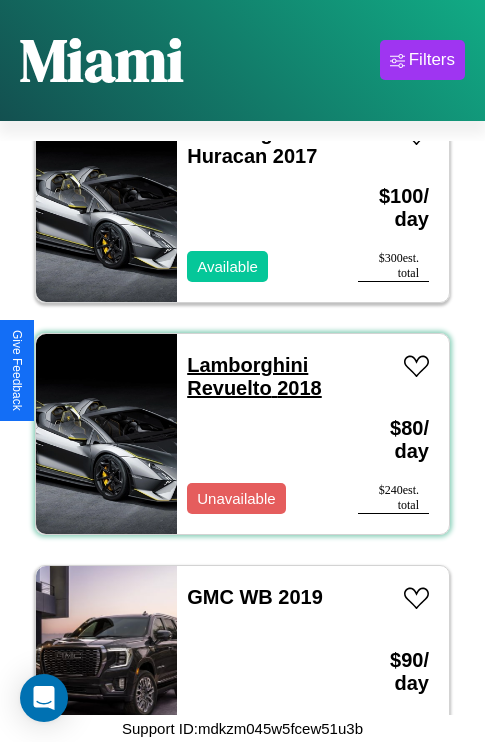 click on "Lamborghini   Revuelto   2018" at bounding box center (254, 376) 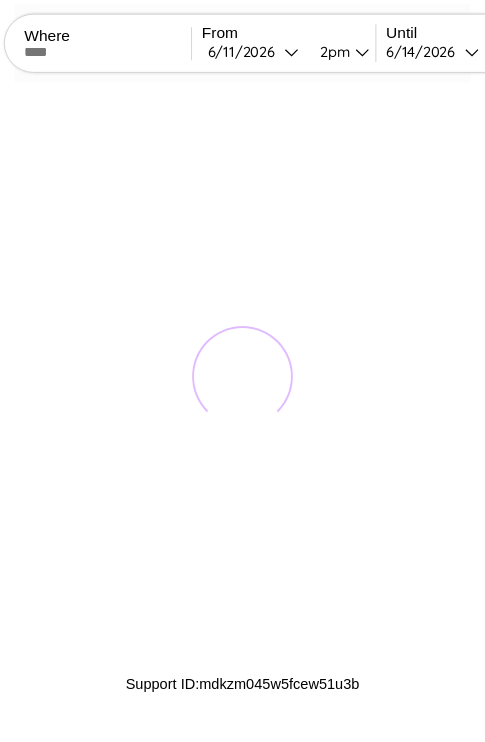 scroll, scrollTop: 0, scrollLeft: 0, axis: both 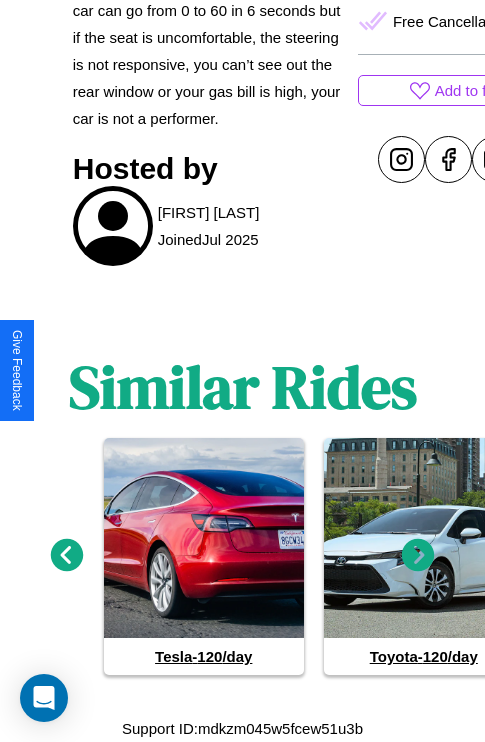 click 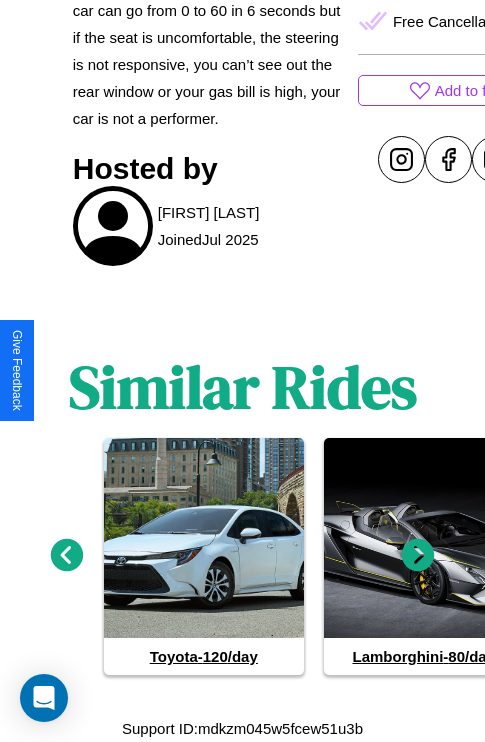 click 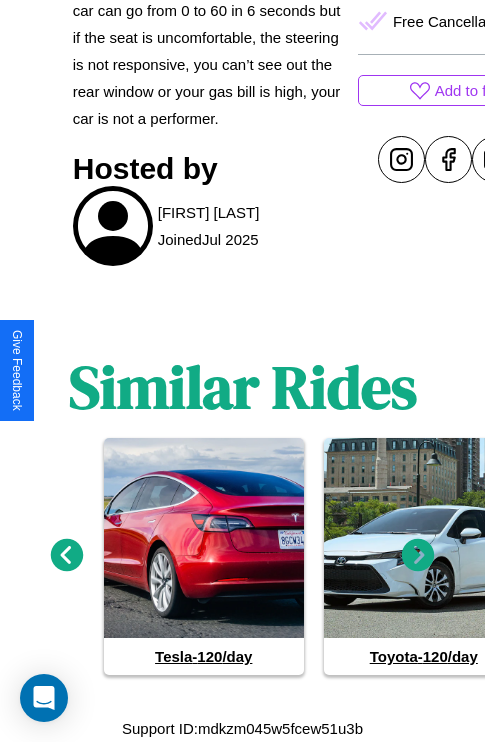 click 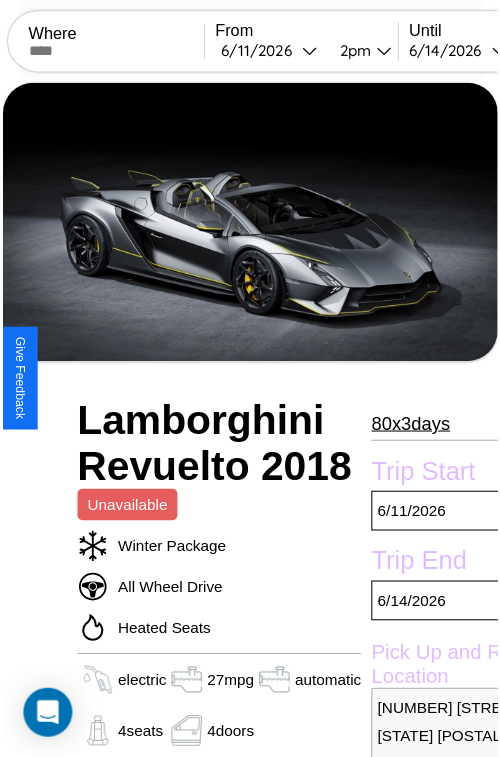 scroll, scrollTop: 130, scrollLeft: 96, axis: both 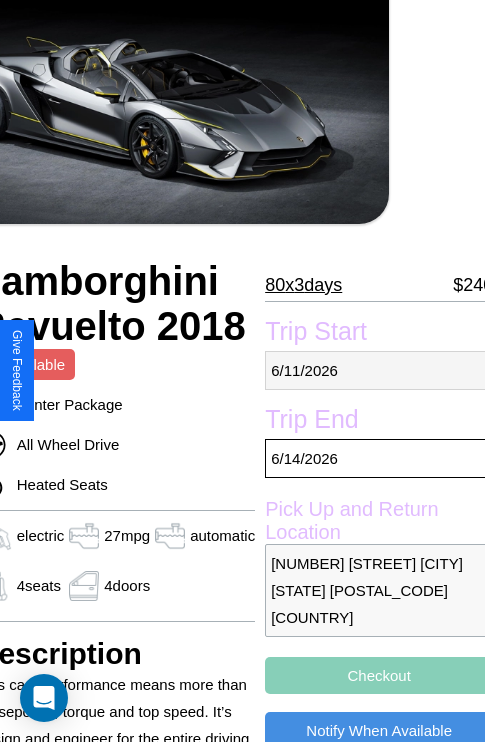 click on "6 / 11 / 2026" at bounding box center (379, 370) 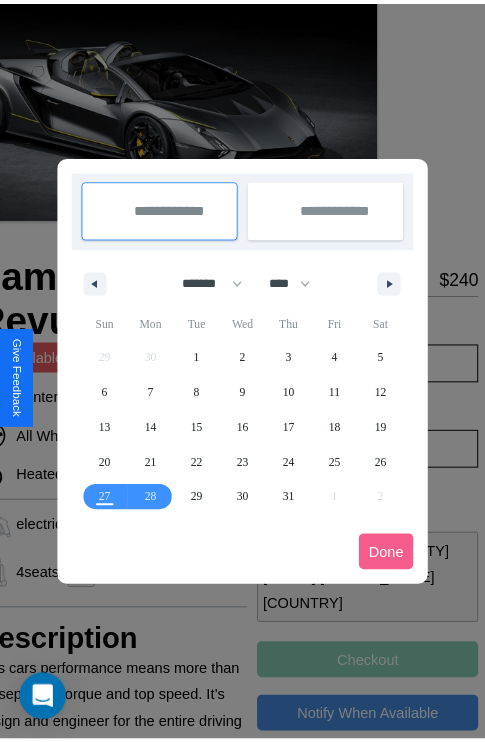 scroll, scrollTop: 0, scrollLeft: 96, axis: horizontal 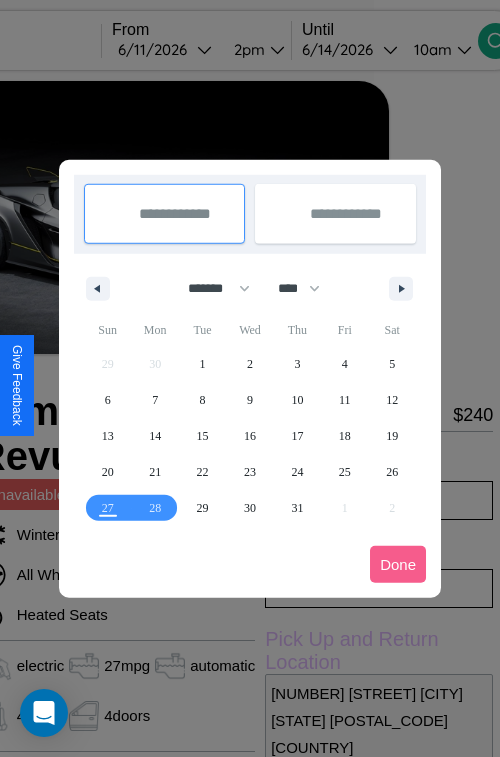 click at bounding box center [250, 378] 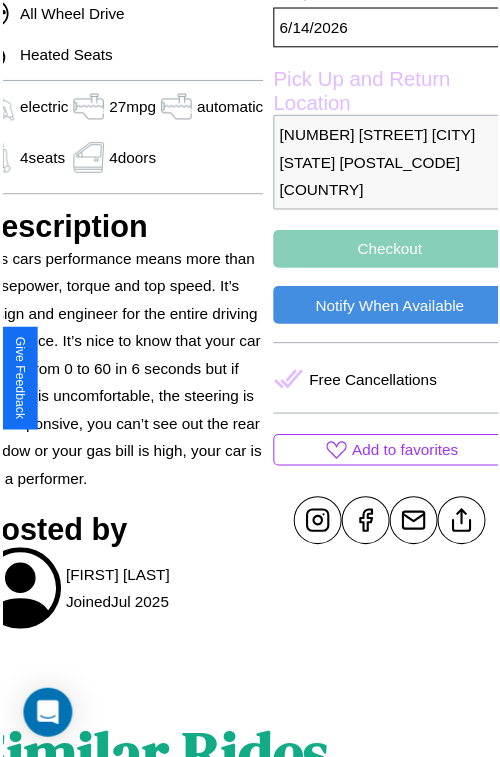 scroll, scrollTop: 605, scrollLeft: 96, axis: both 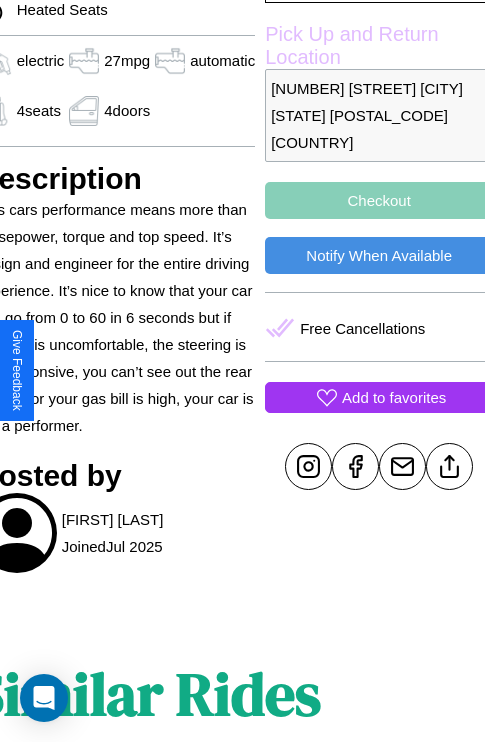 click on "Add to favorites" at bounding box center (394, 397) 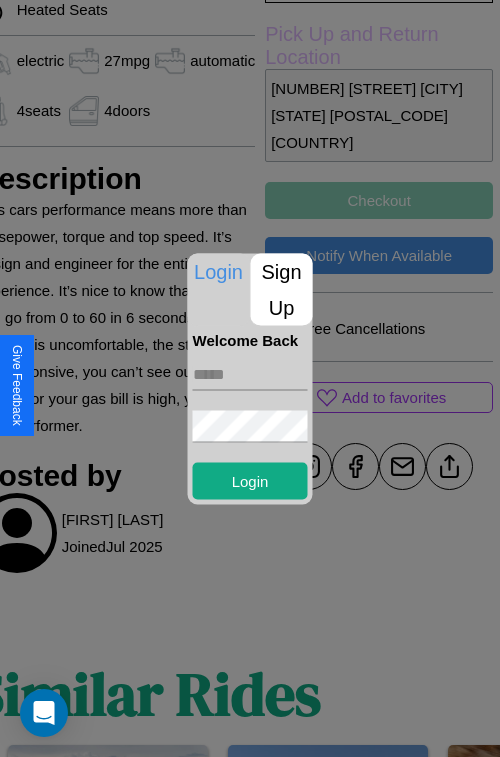 click at bounding box center (250, 374) 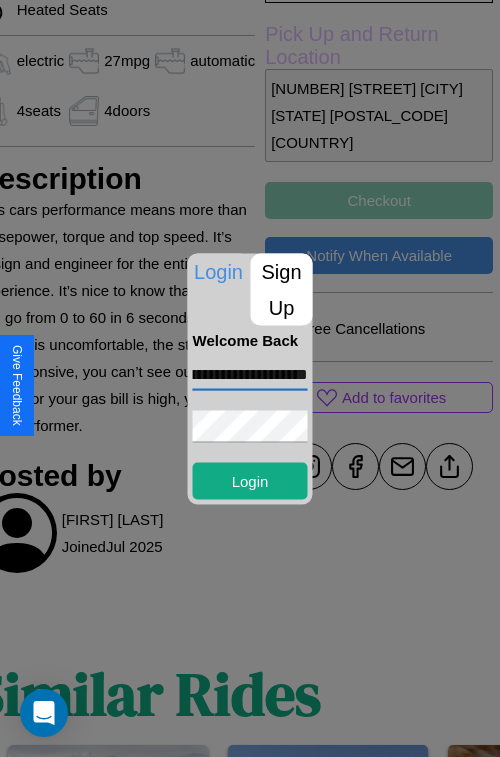 scroll, scrollTop: 0, scrollLeft: 103, axis: horizontal 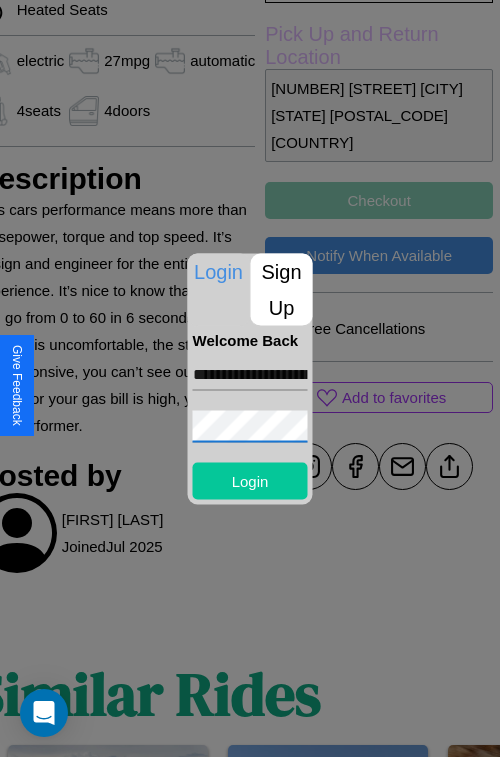 click on "Login" at bounding box center (250, 480) 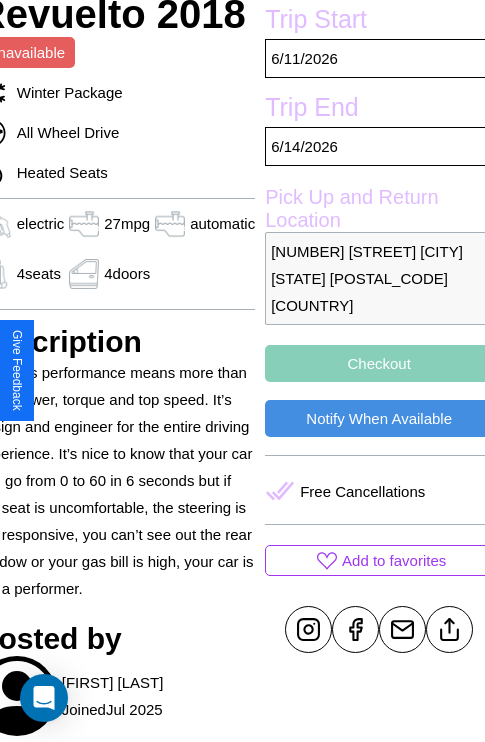 scroll, scrollTop: 408, scrollLeft: 96, axis: both 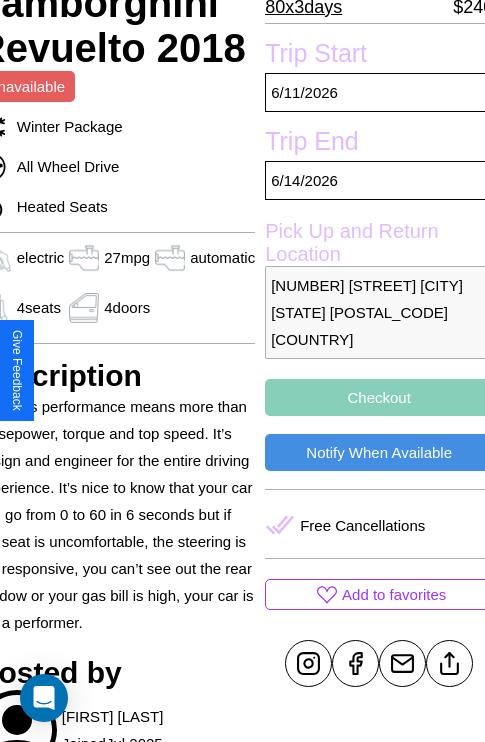 click on "Checkout" at bounding box center (379, 397) 